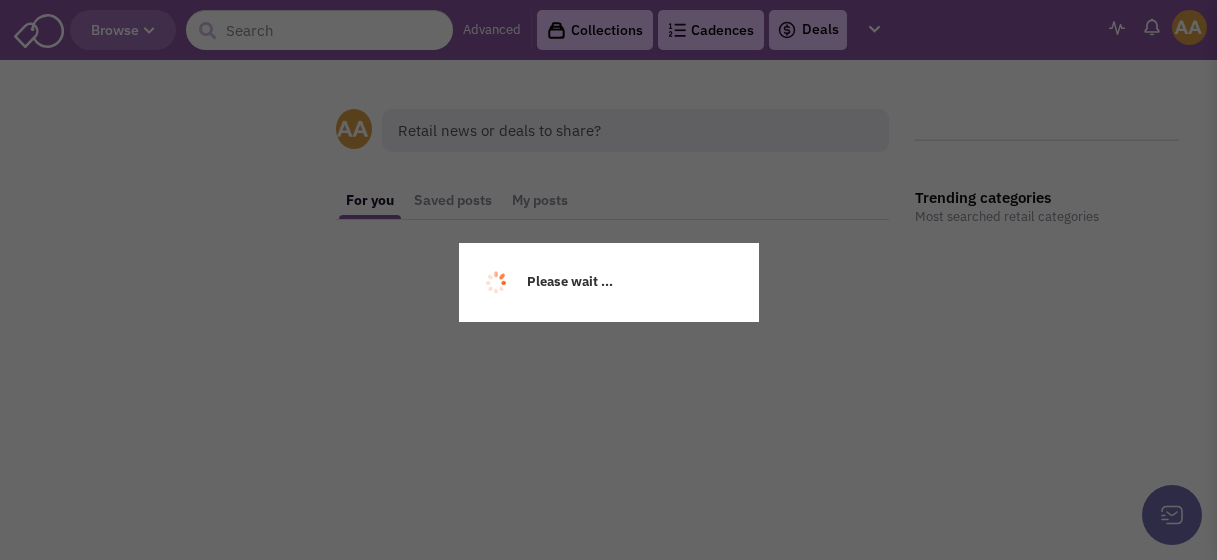 scroll, scrollTop: 0, scrollLeft: 0, axis: both 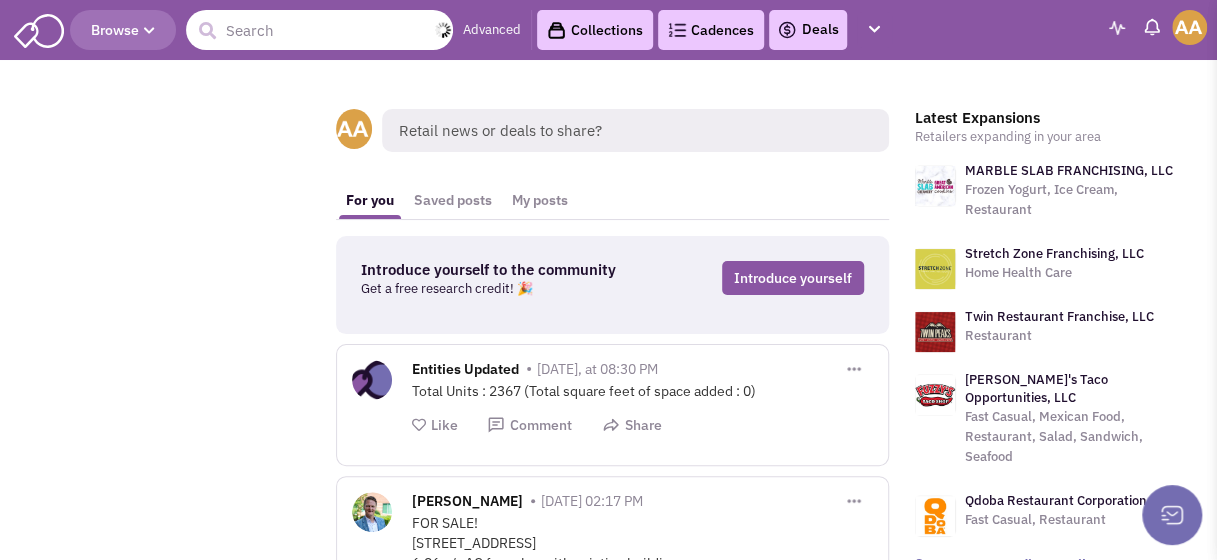 click at bounding box center [319, 30] 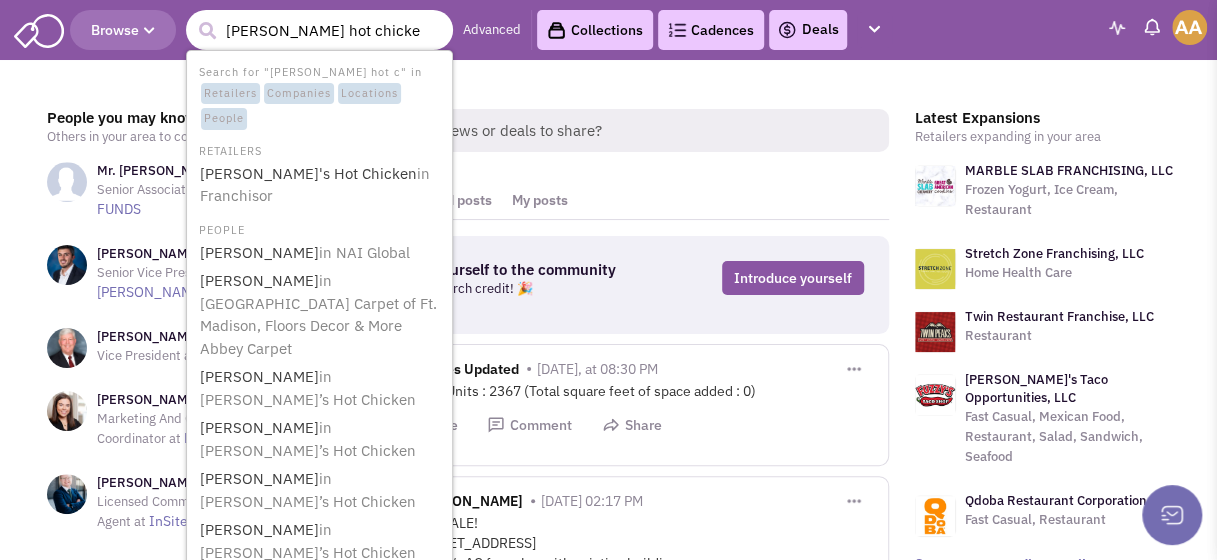 type on "daves hot chicken" 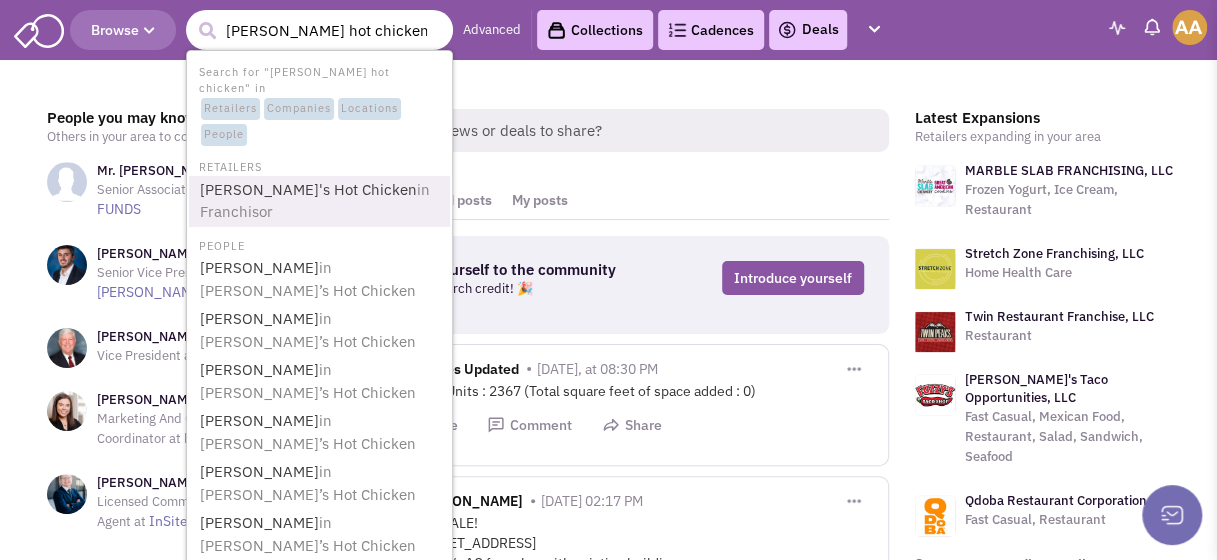 click on "in Franchisor" at bounding box center (315, 201) 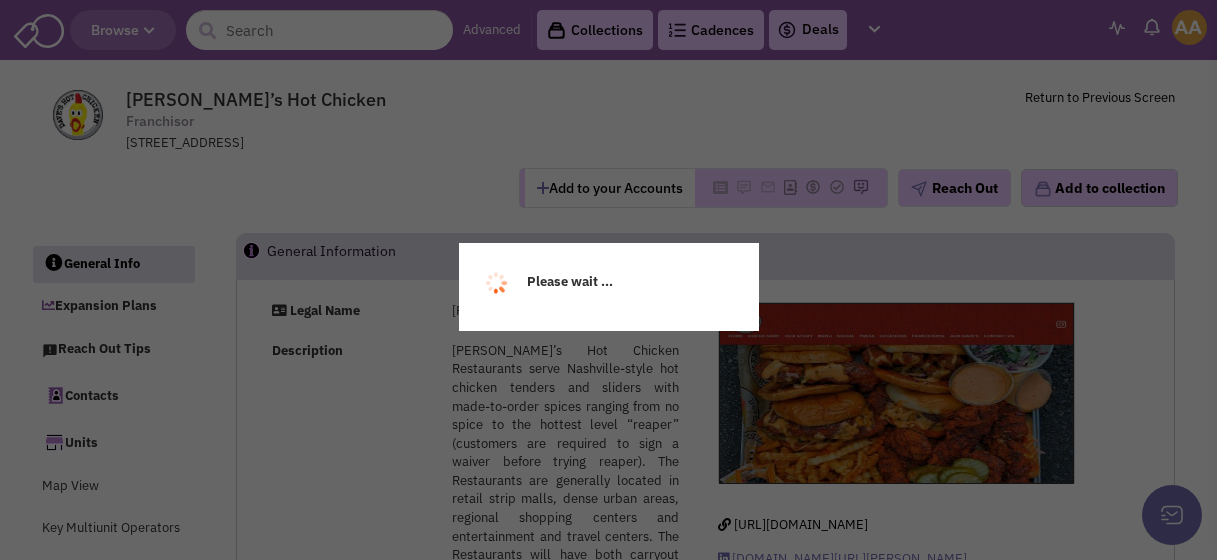 scroll, scrollTop: 0, scrollLeft: 0, axis: both 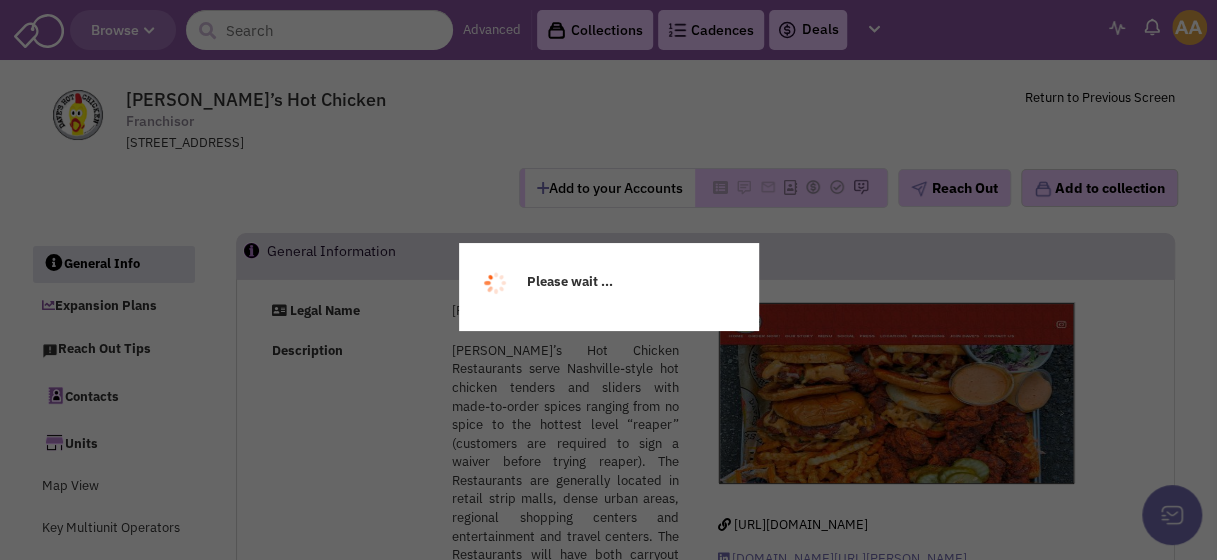 select 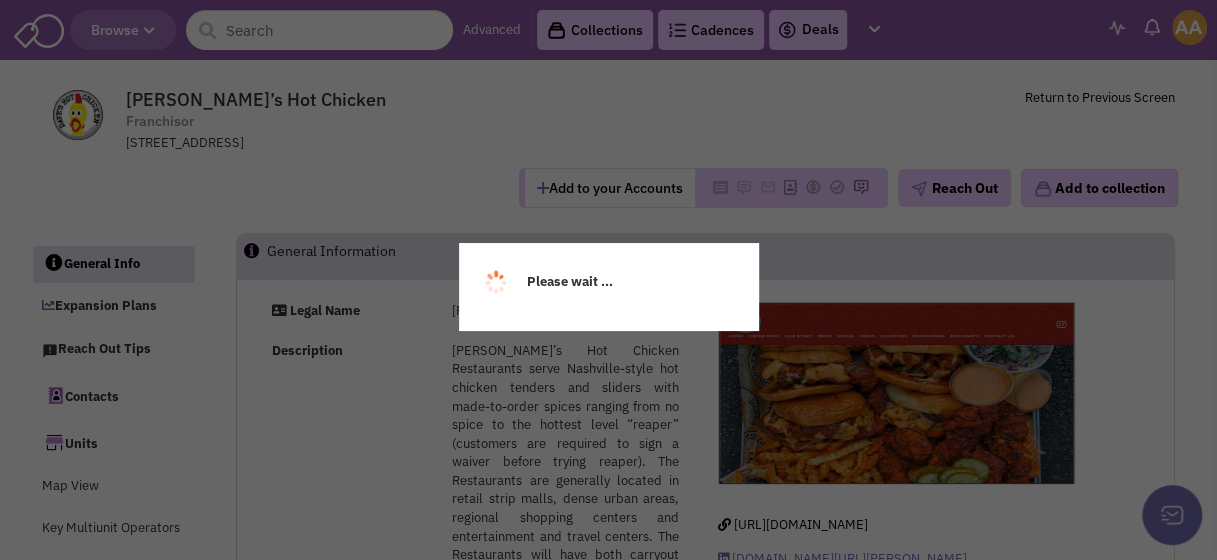 select 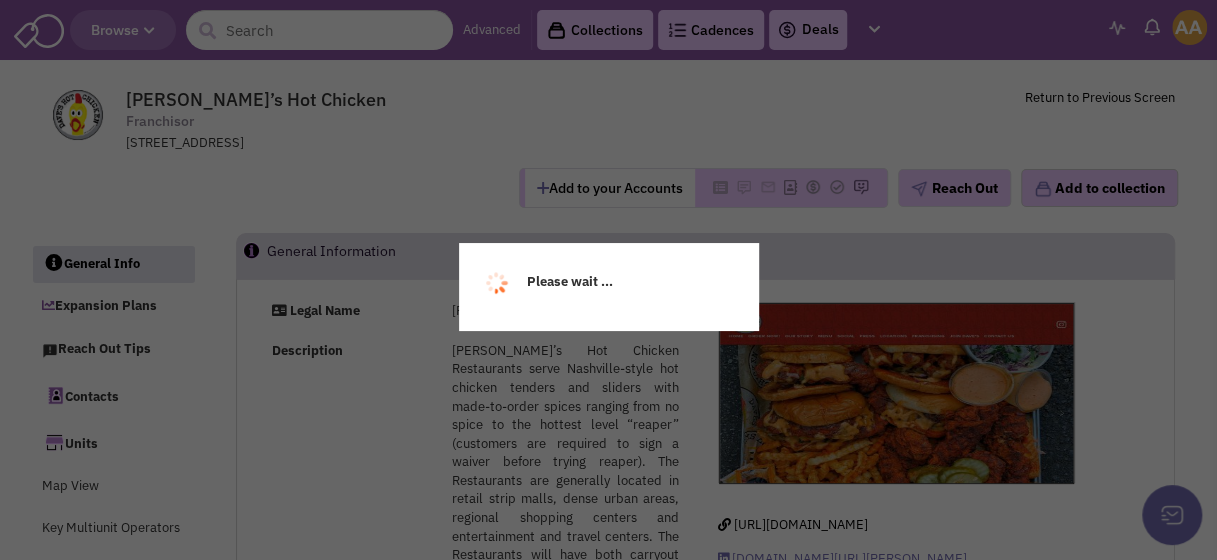 select 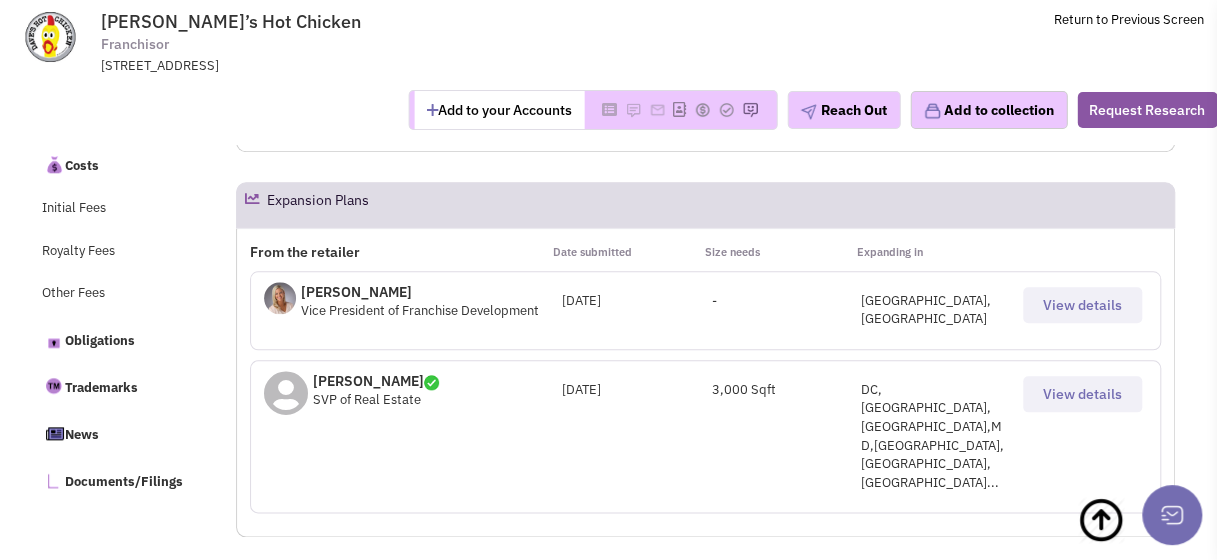 scroll, scrollTop: 1000, scrollLeft: 0, axis: vertical 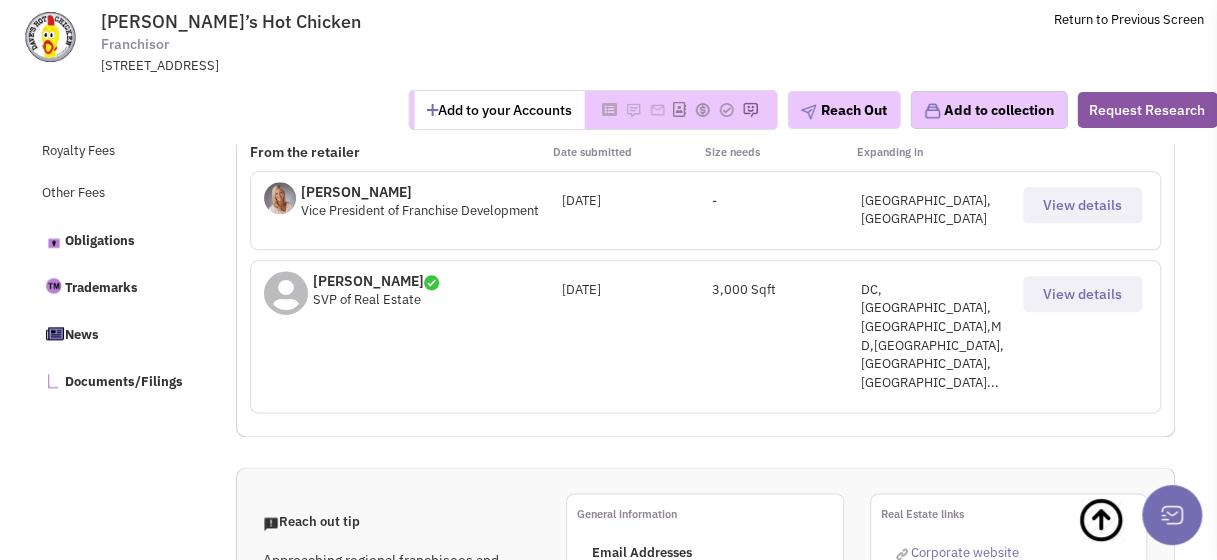 click on "View details" at bounding box center (1082, 294) 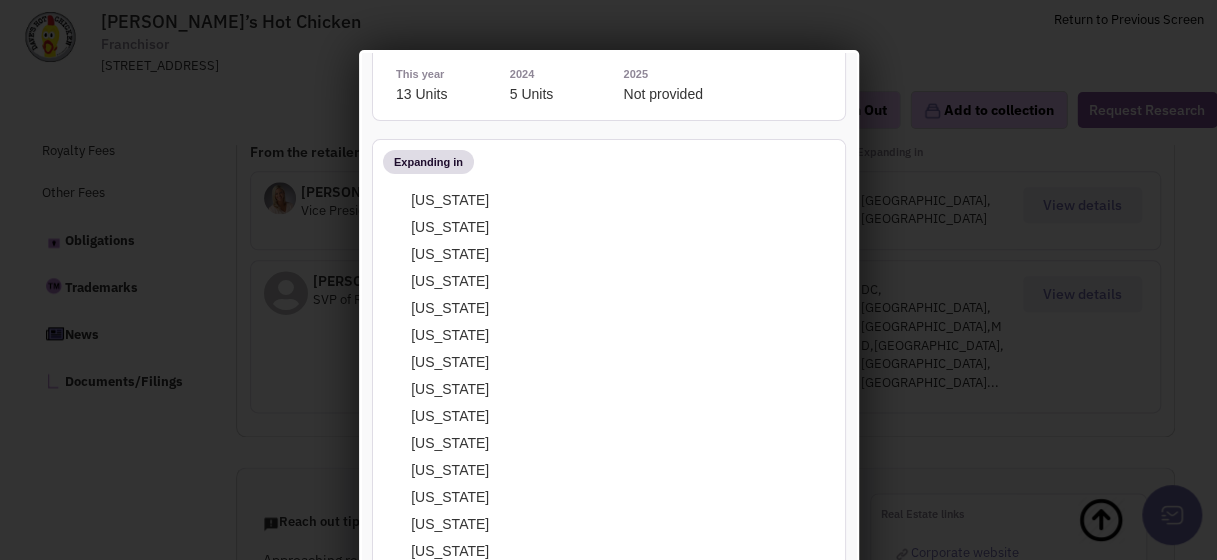 scroll, scrollTop: 300, scrollLeft: 0, axis: vertical 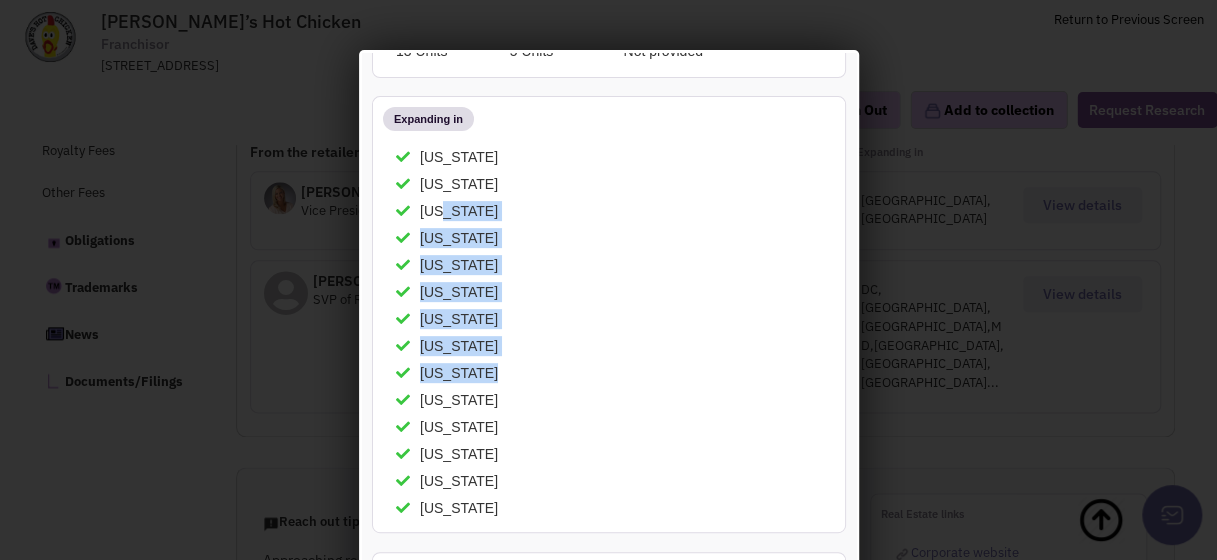 drag, startPoint x: 431, startPoint y: 209, endPoint x: 463, endPoint y: 411, distance: 204.51895 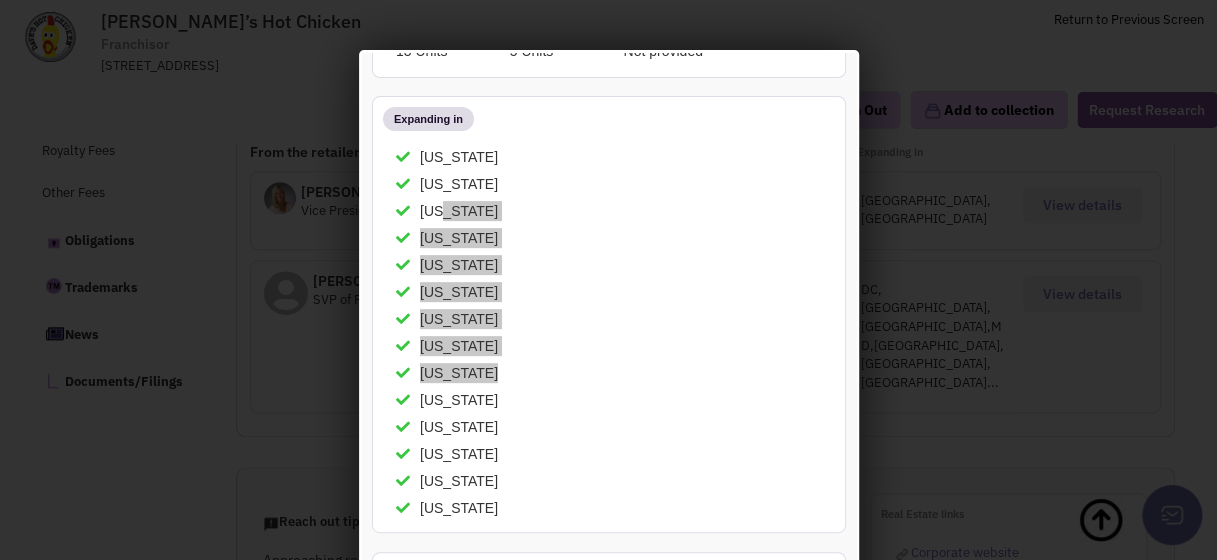 click at bounding box center [608, 280] 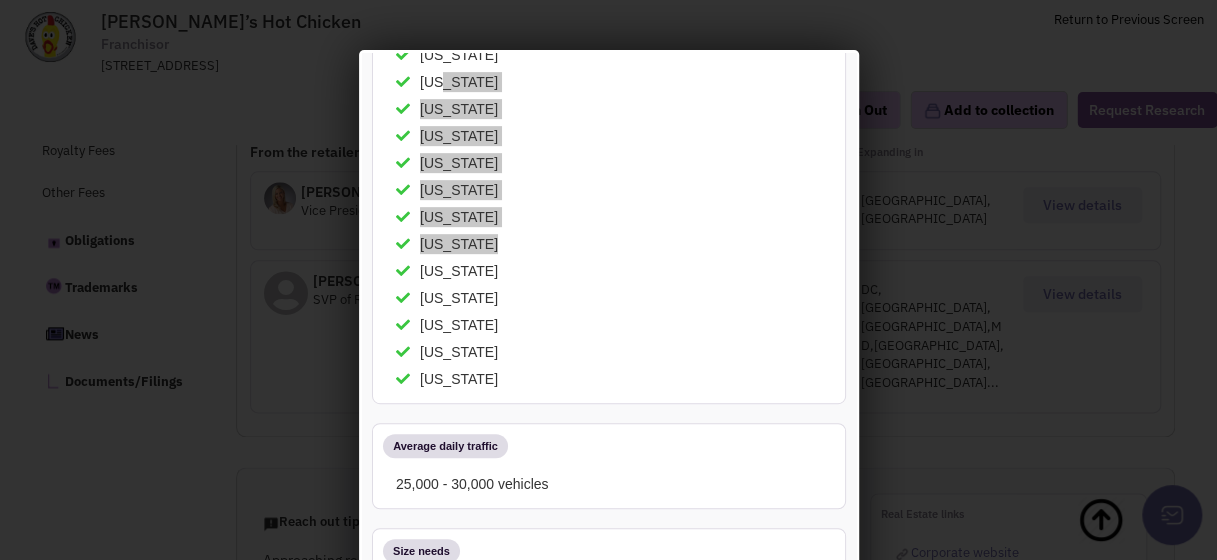 scroll, scrollTop: 510, scrollLeft: 0, axis: vertical 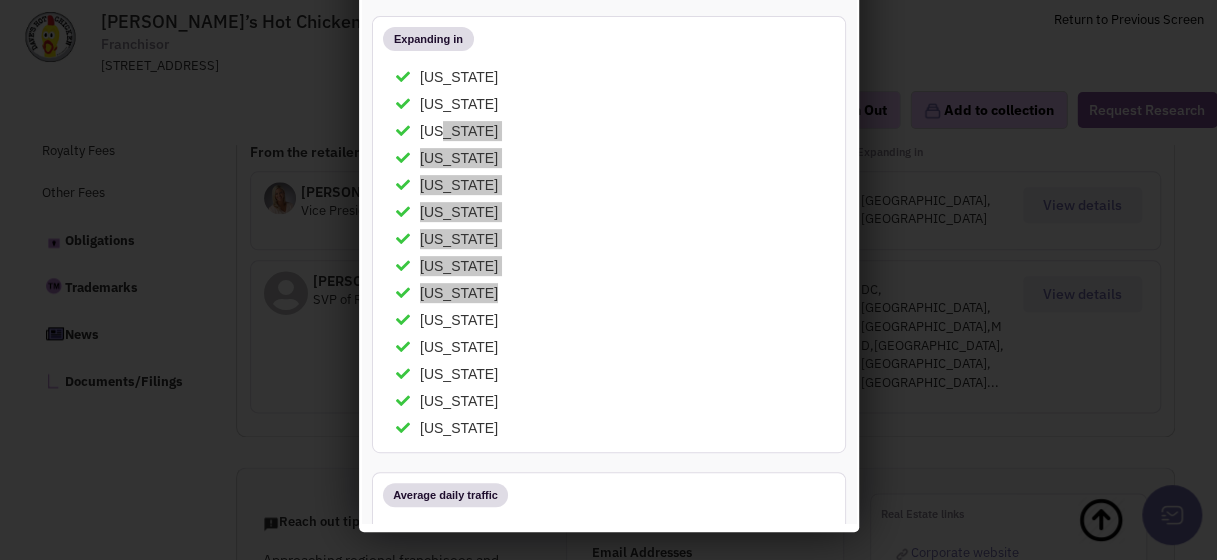 click at bounding box center (608, 280) 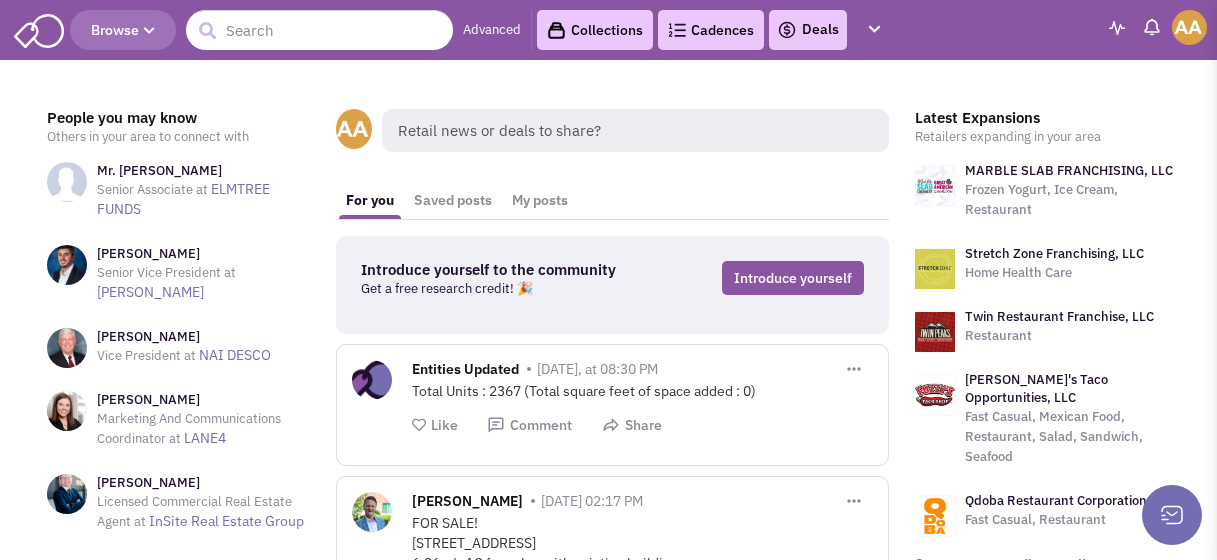scroll, scrollTop: 0, scrollLeft: 0, axis: both 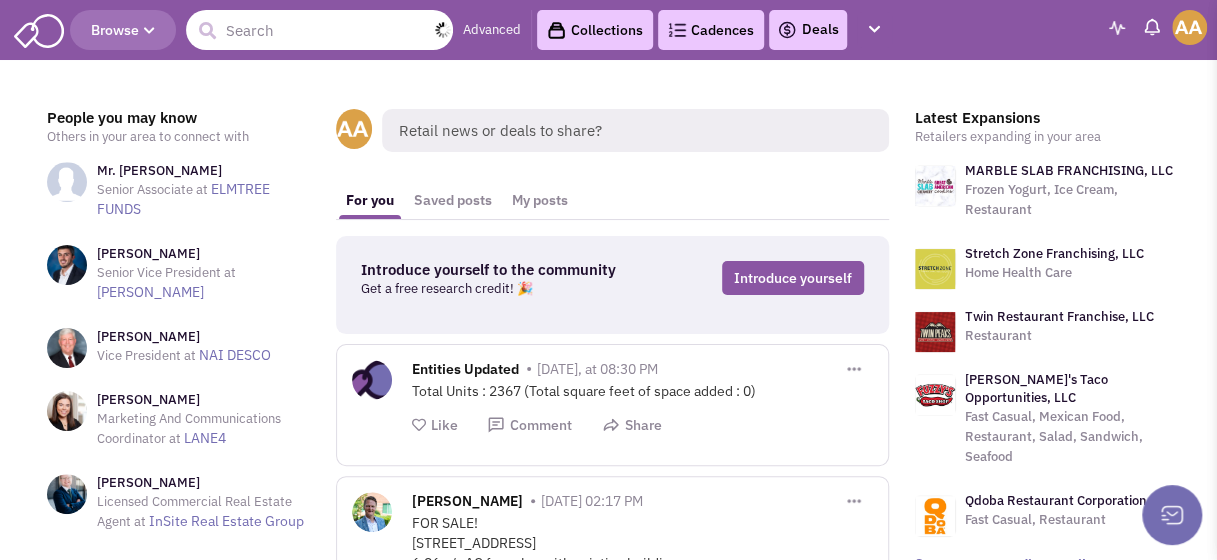 click at bounding box center [319, 30] 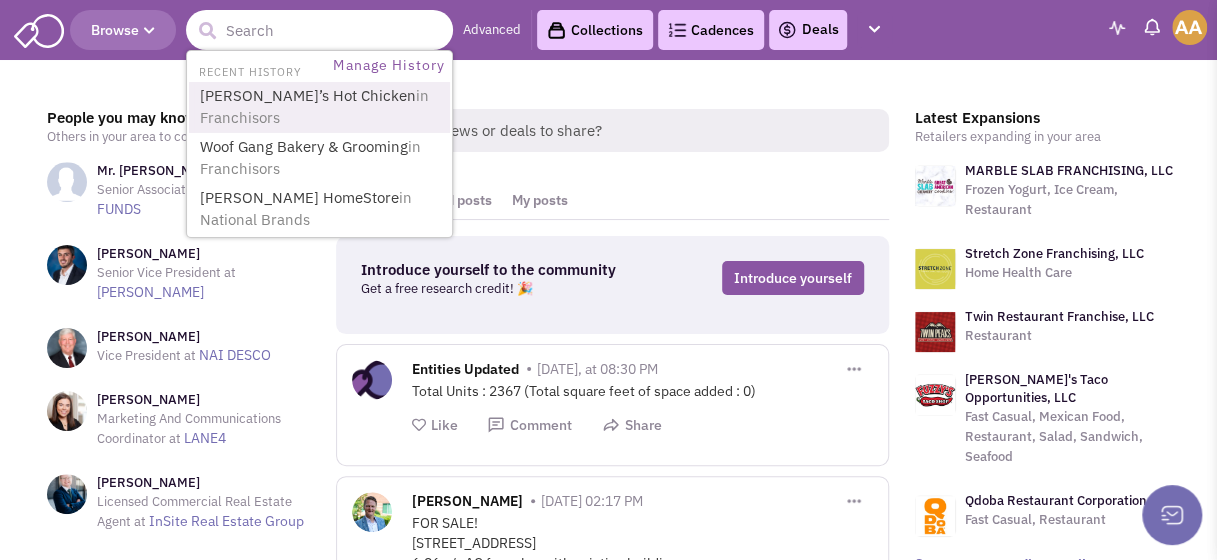 click on "Dave’s Hot Chicken  in Franchisors" at bounding box center (321, 107) 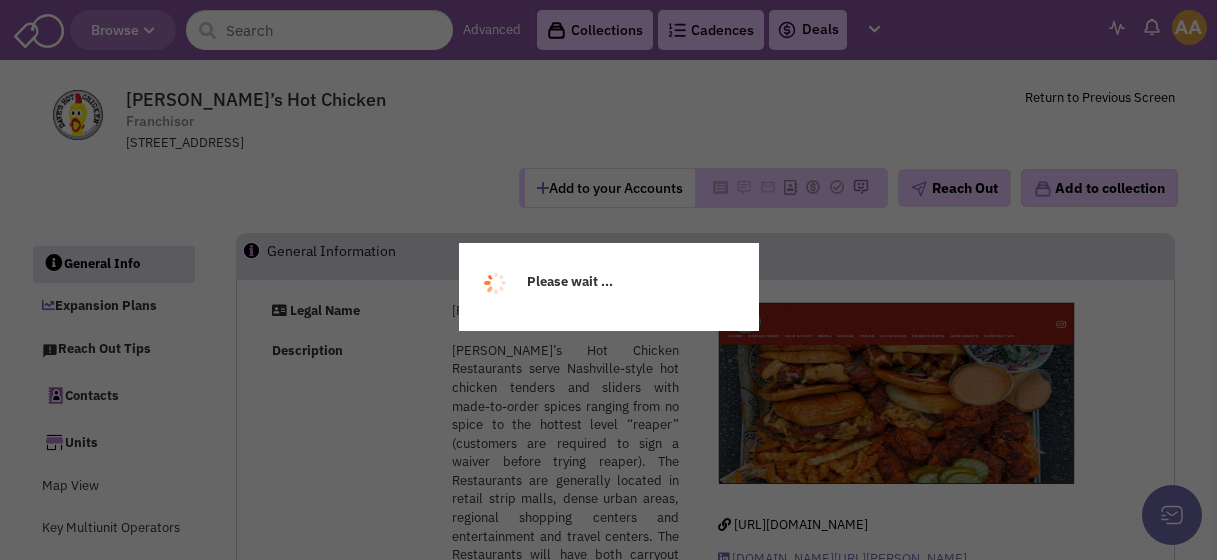 scroll, scrollTop: 0, scrollLeft: 0, axis: both 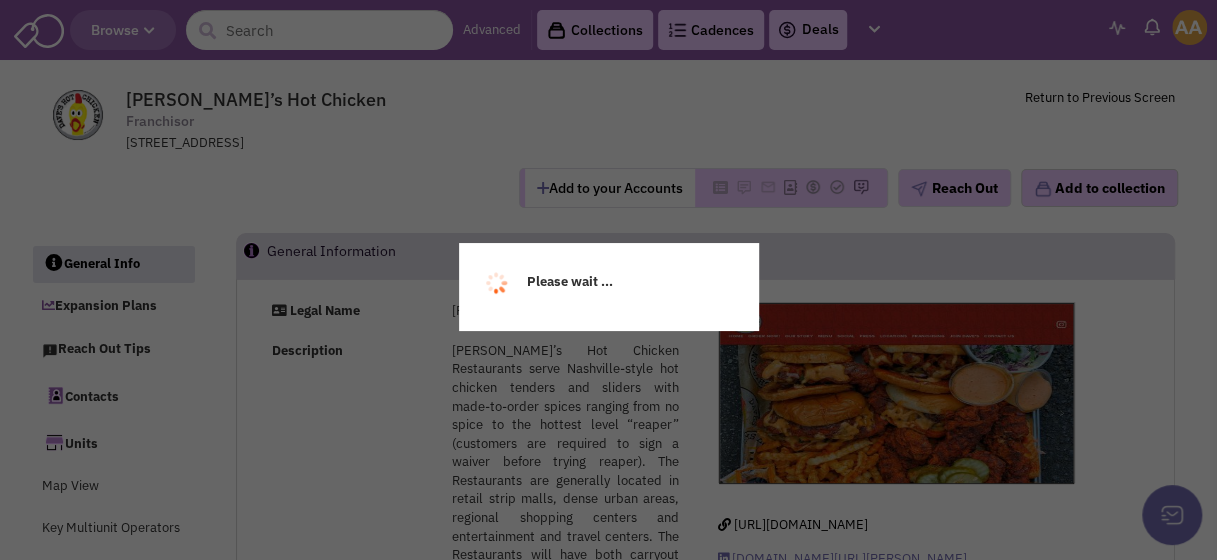 select 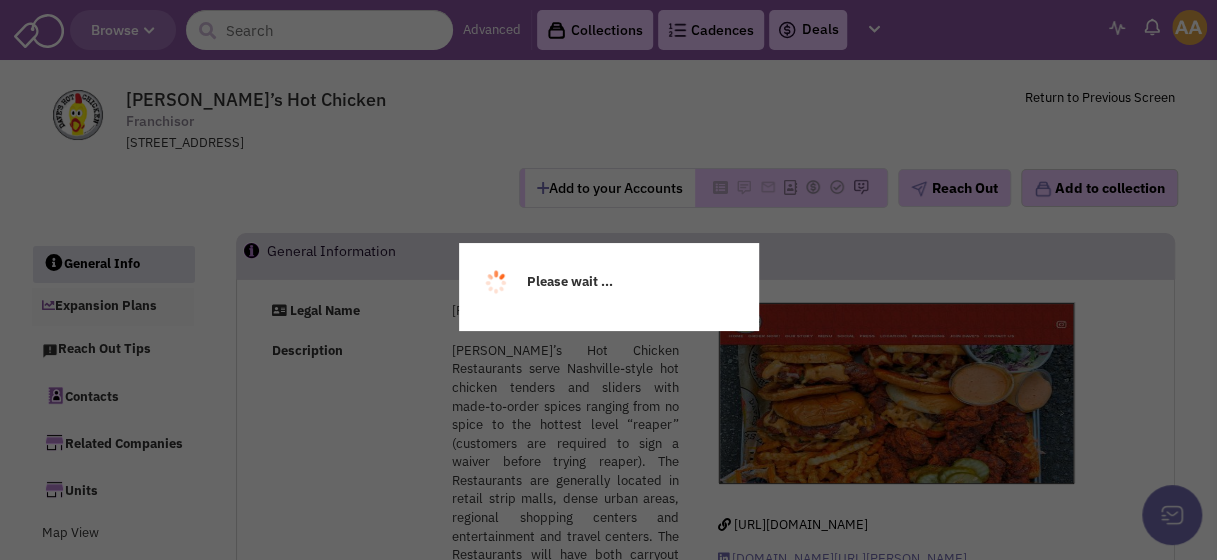 select 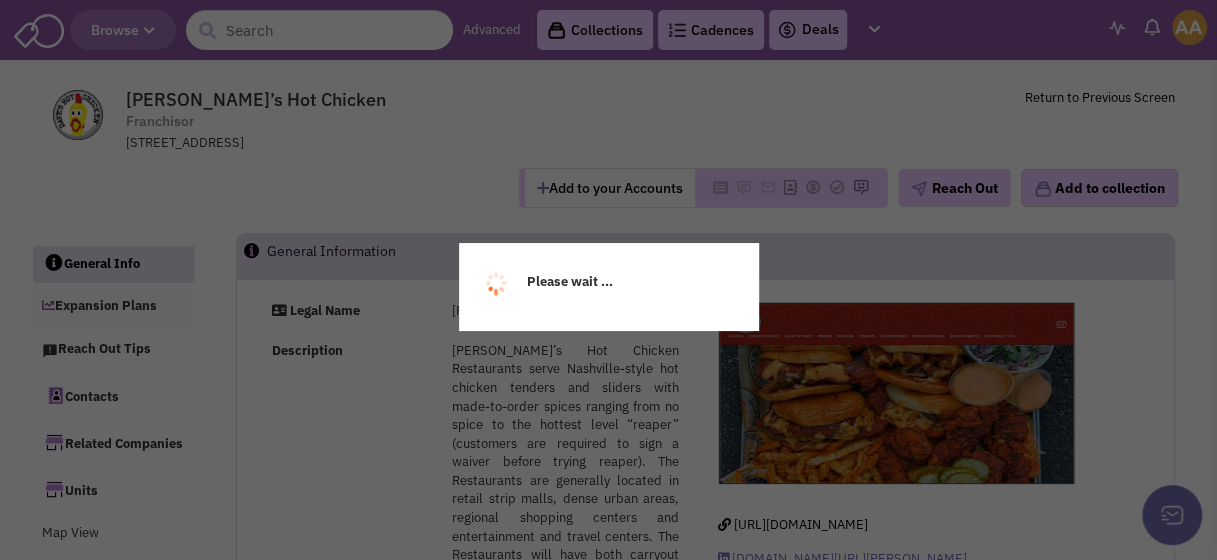 select 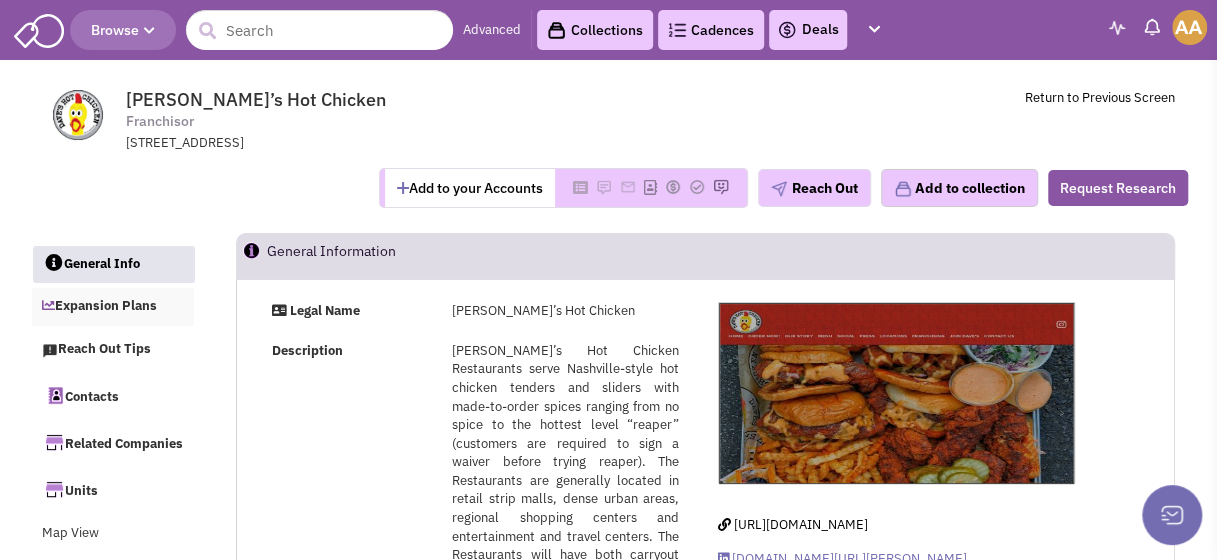 click on "Expansion Plans" at bounding box center [113, 307] 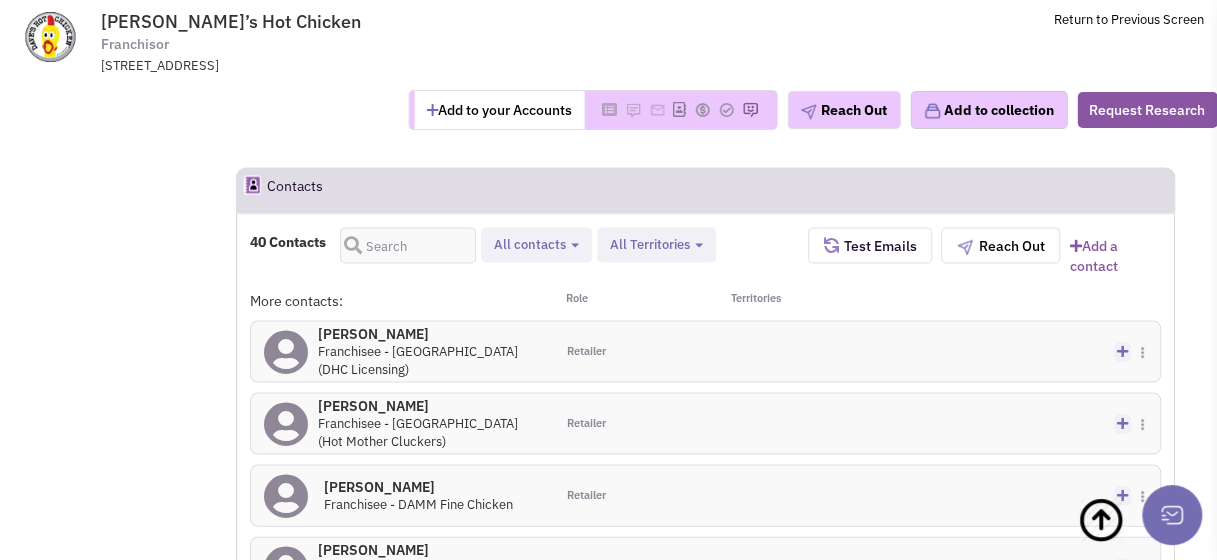 scroll, scrollTop: 1707, scrollLeft: 0, axis: vertical 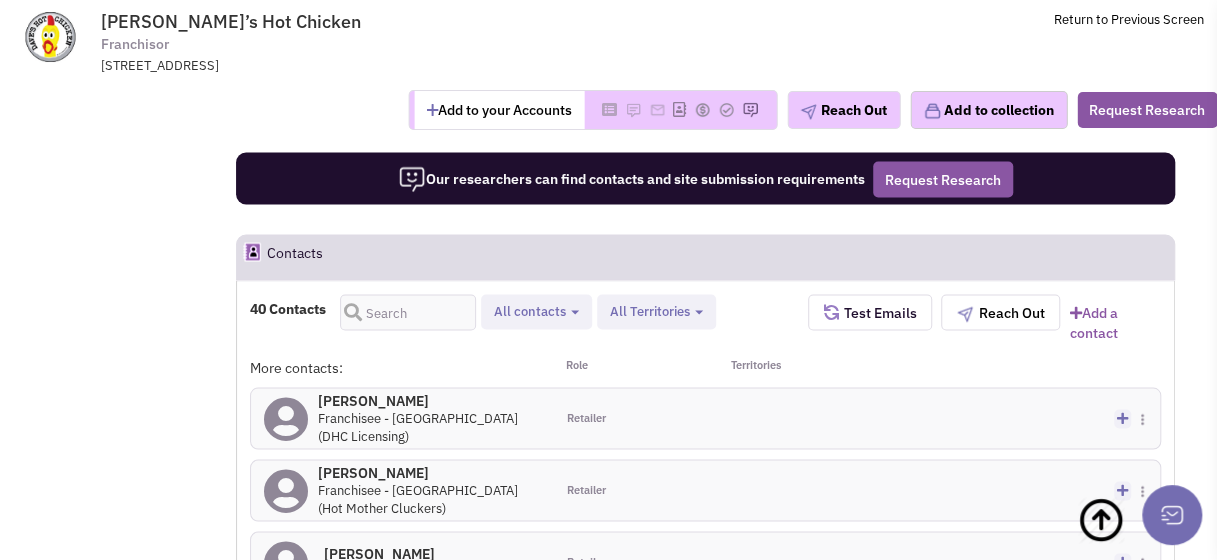click on "All Territories" at bounding box center [650, 310] 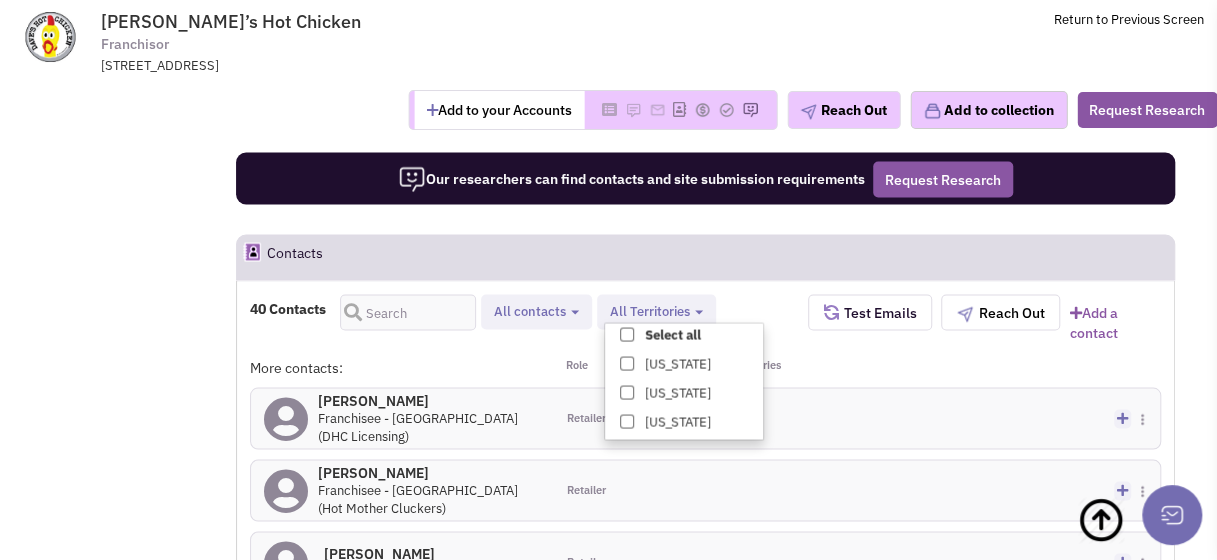 click on "All Territories" at bounding box center [650, 310] 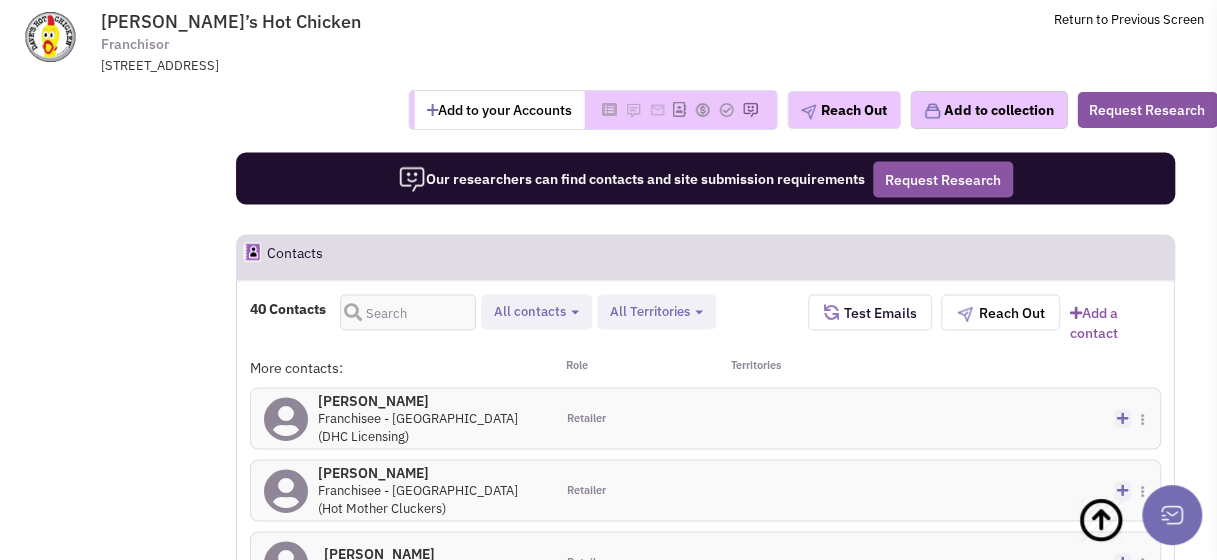 click on "All Territories" at bounding box center [650, 310] 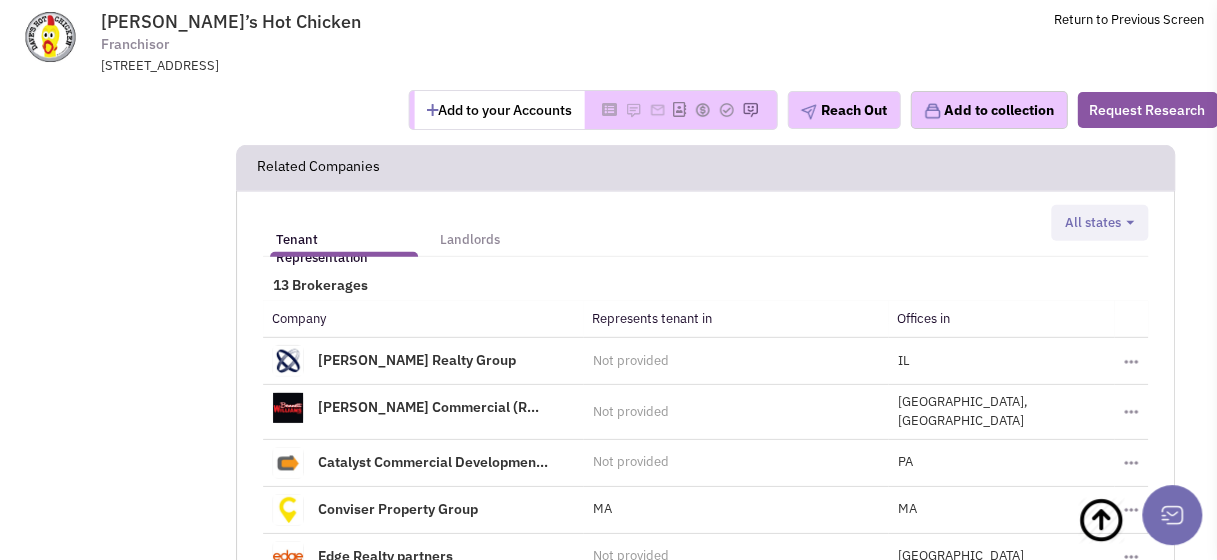 scroll, scrollTop: 2807, scrollLeft: 0, axis: vertical 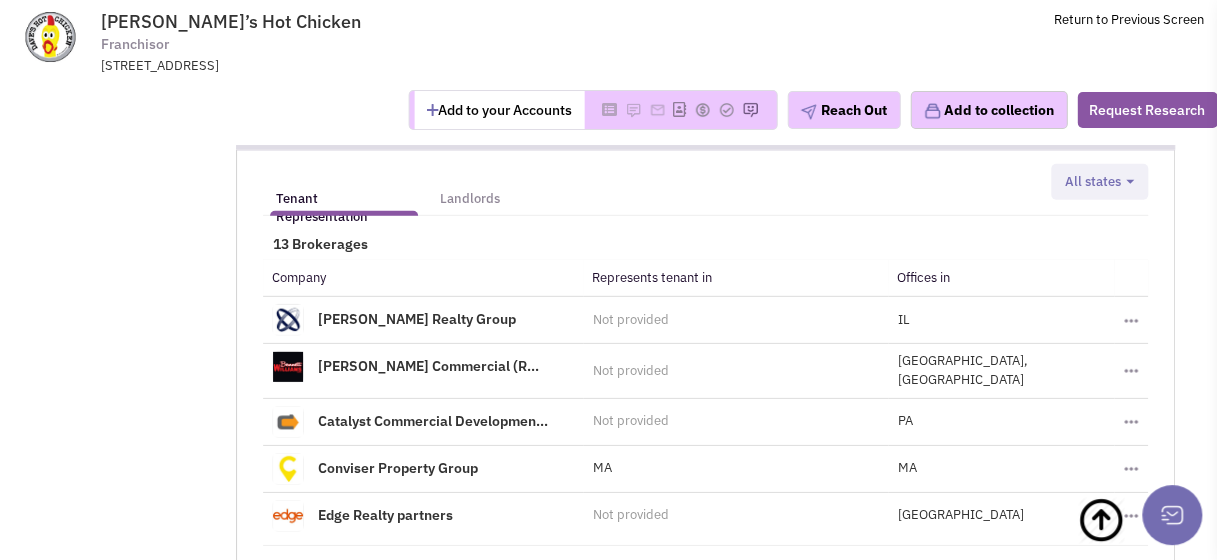 click on "2" at bounding box center (691, 581) 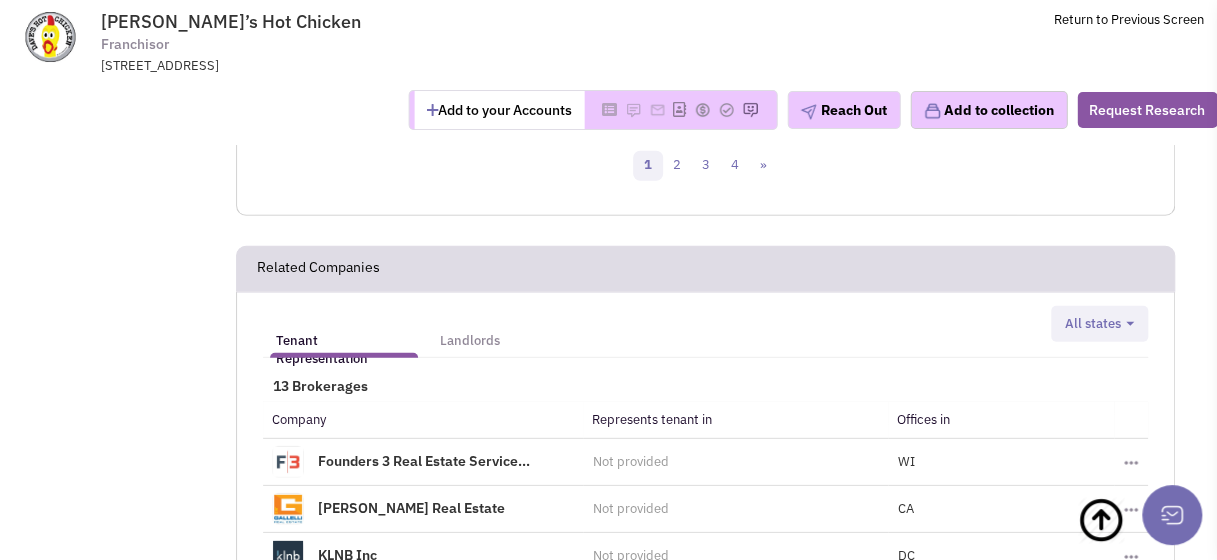 scroll, scrollTop: 2707, scrollLeft: 0, axis: vertical 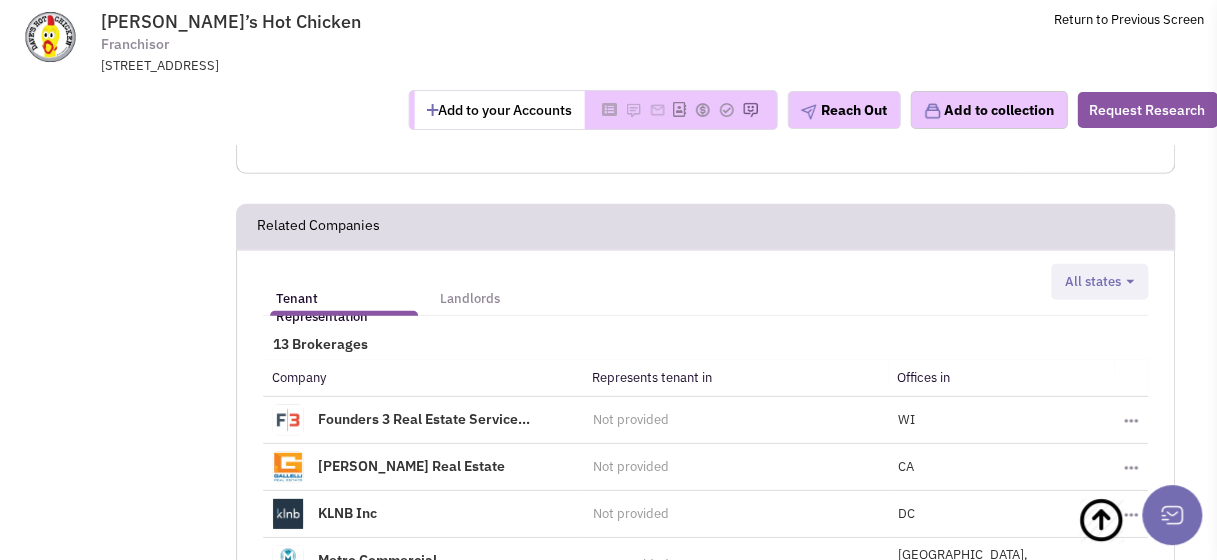 click on "3" at bounding box center [734, 681] 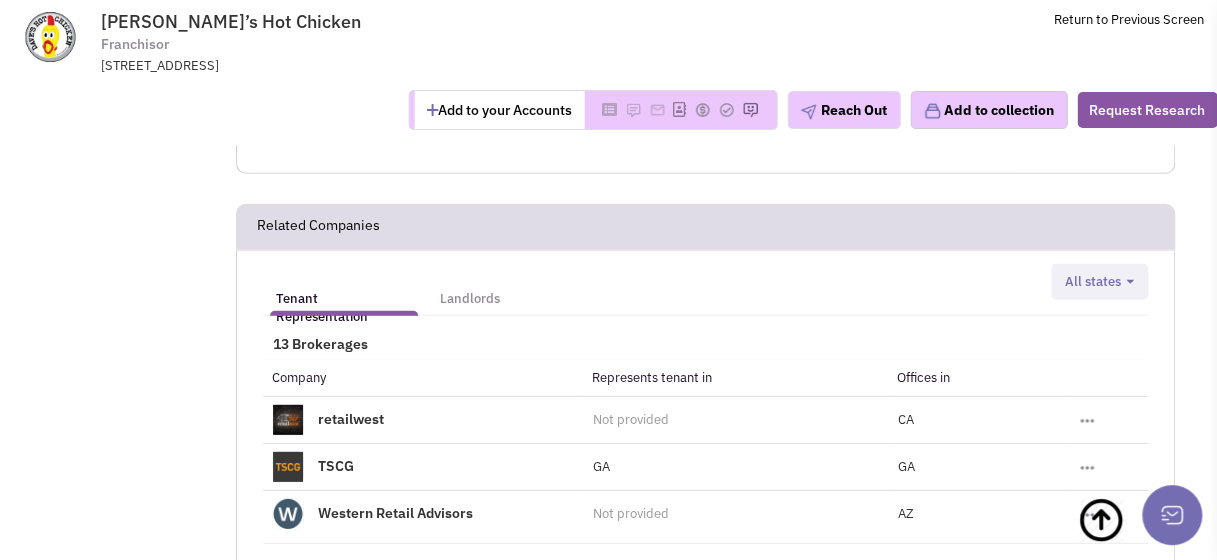 click on "«" at bounding box center (661, 579) 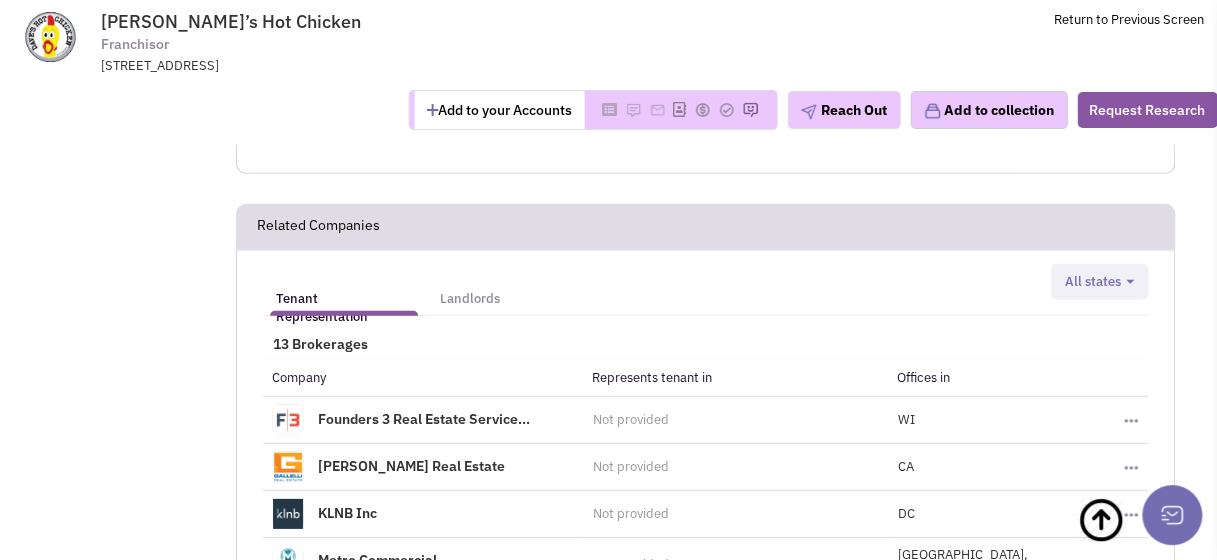 click on "«" at bounding box center (647, 681) 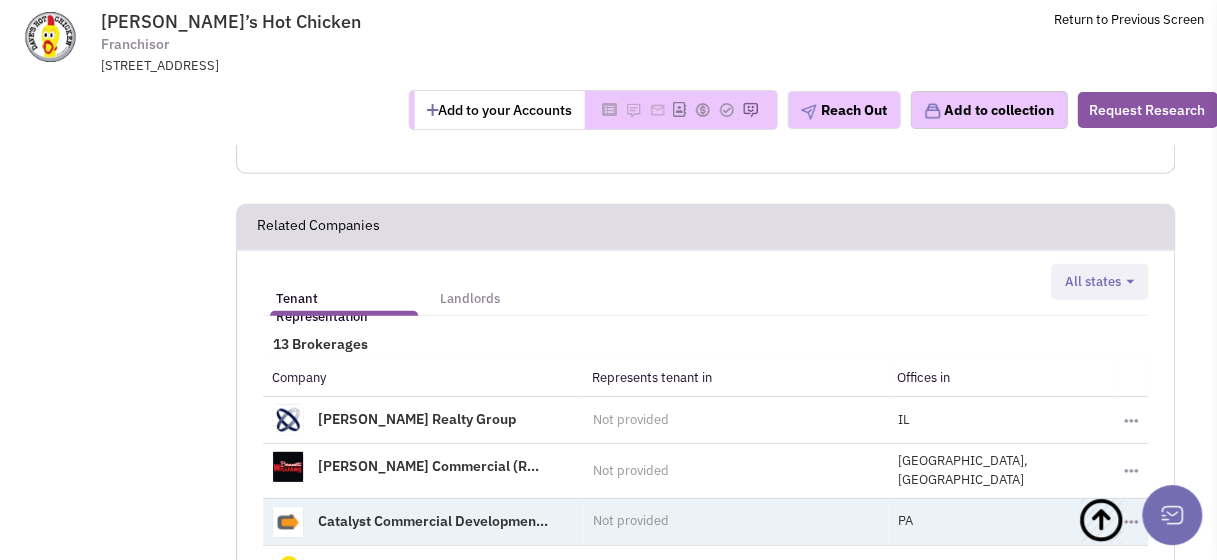 scroll, scrollTop: 2807, scrollLeft: 0, axis: vertical 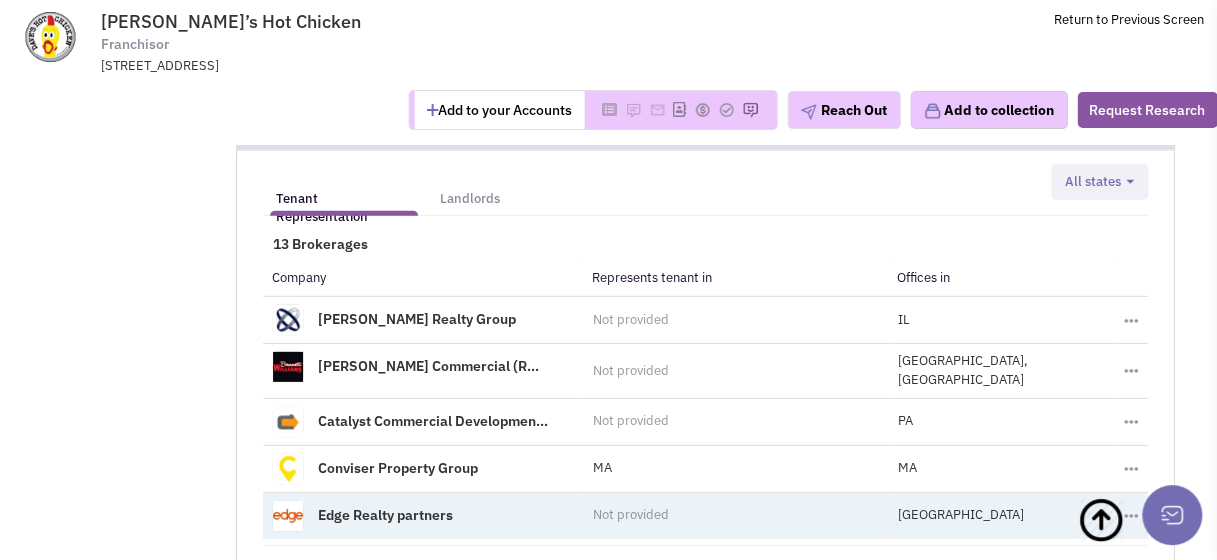 click on "Edge Realty partners" at bounding box center (385, 514) 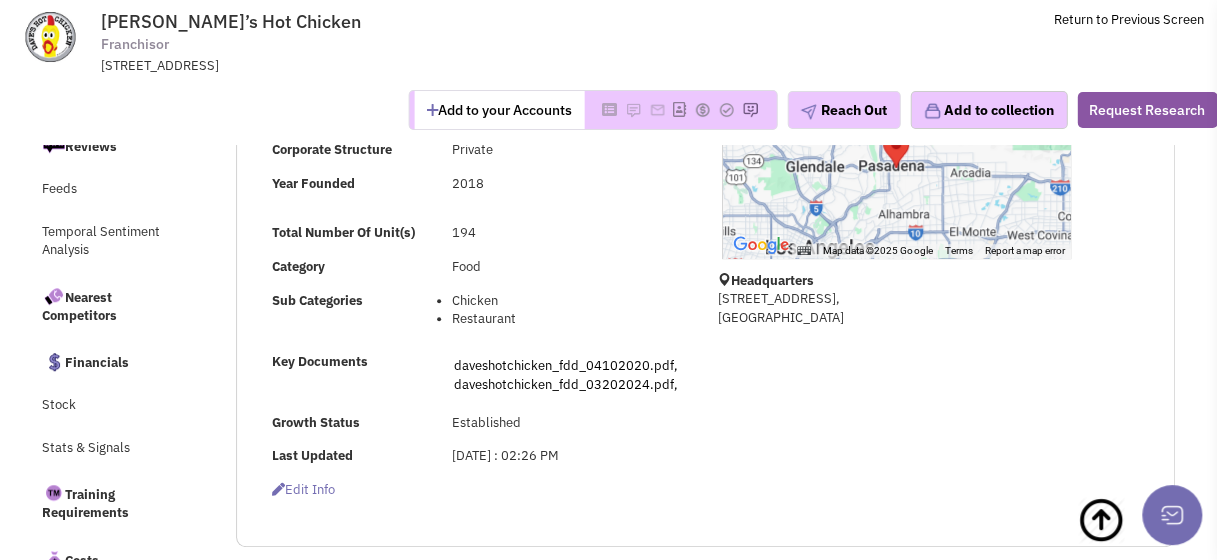 scroll, scrollTop: 405, scrollLeft: 0, axis: vertical 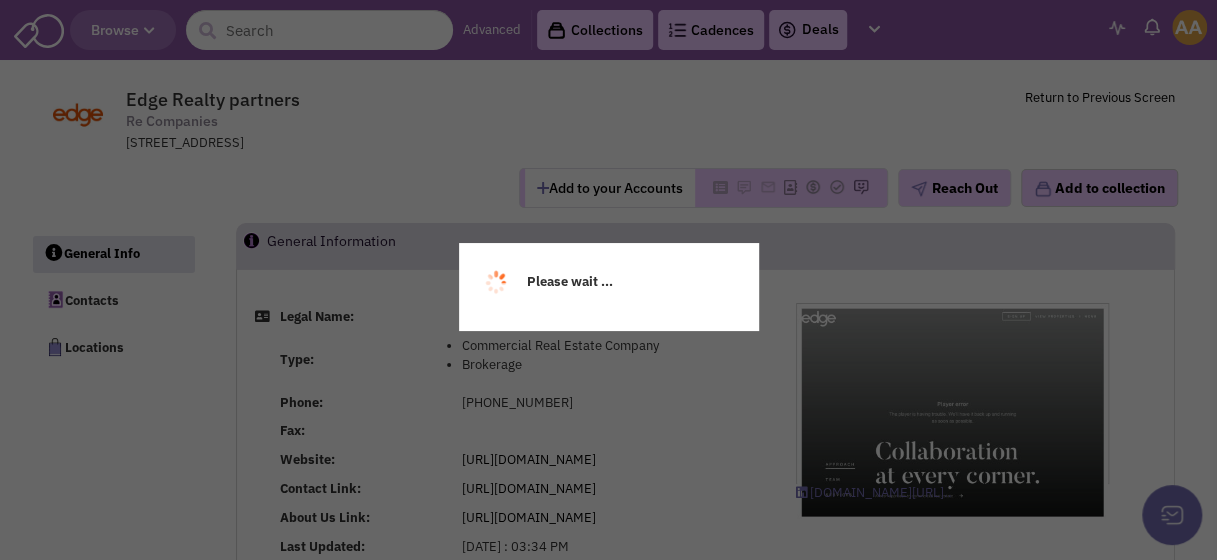 select 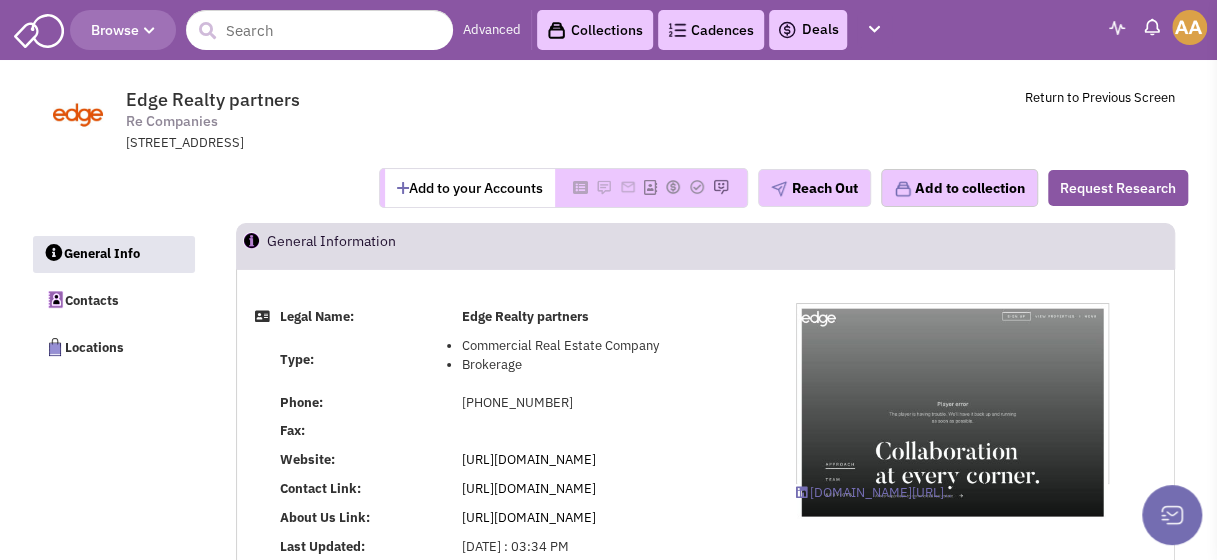 select 